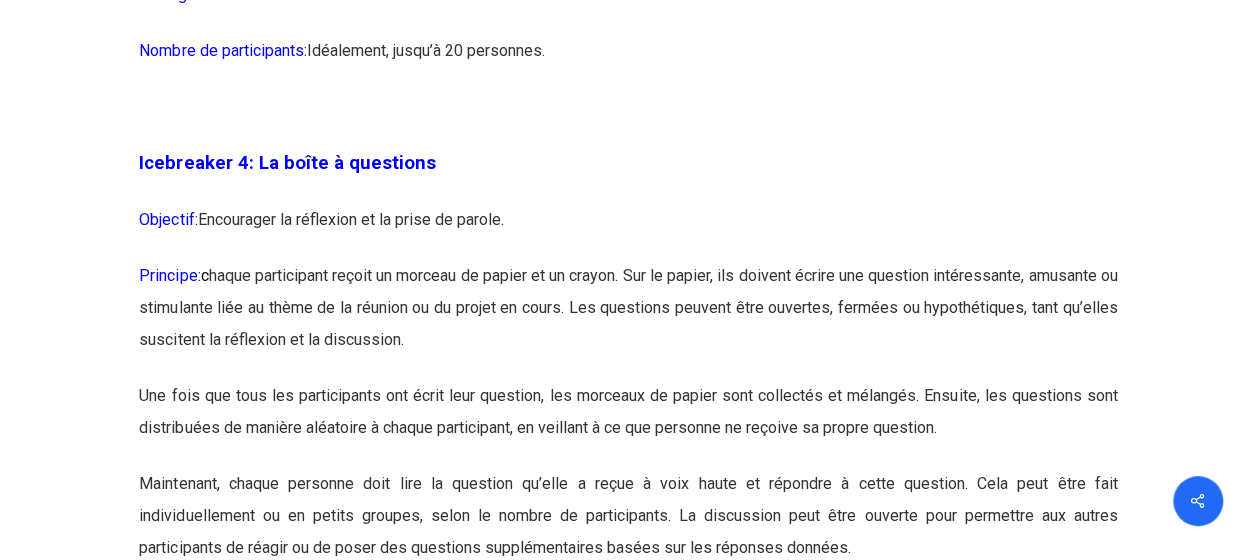 scroll, scrollTop: 3100, scrollLeft: 0, axis: vertical 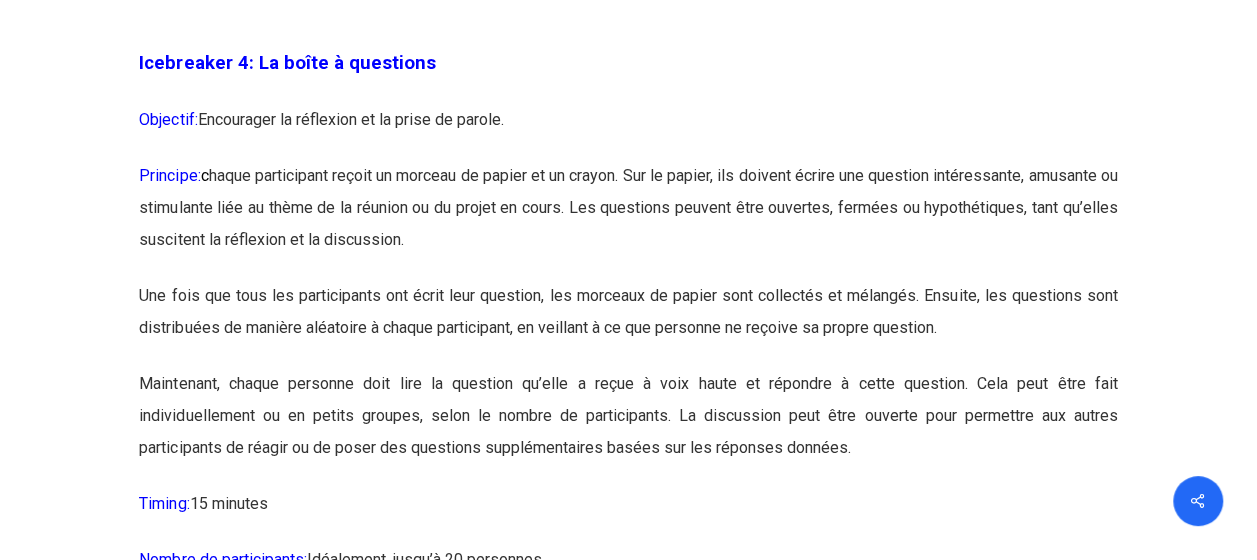 drag, startPoint x: 824, startPoint y: 153, endPoint x: 853, endPoint y: 273, distance: 123.454445 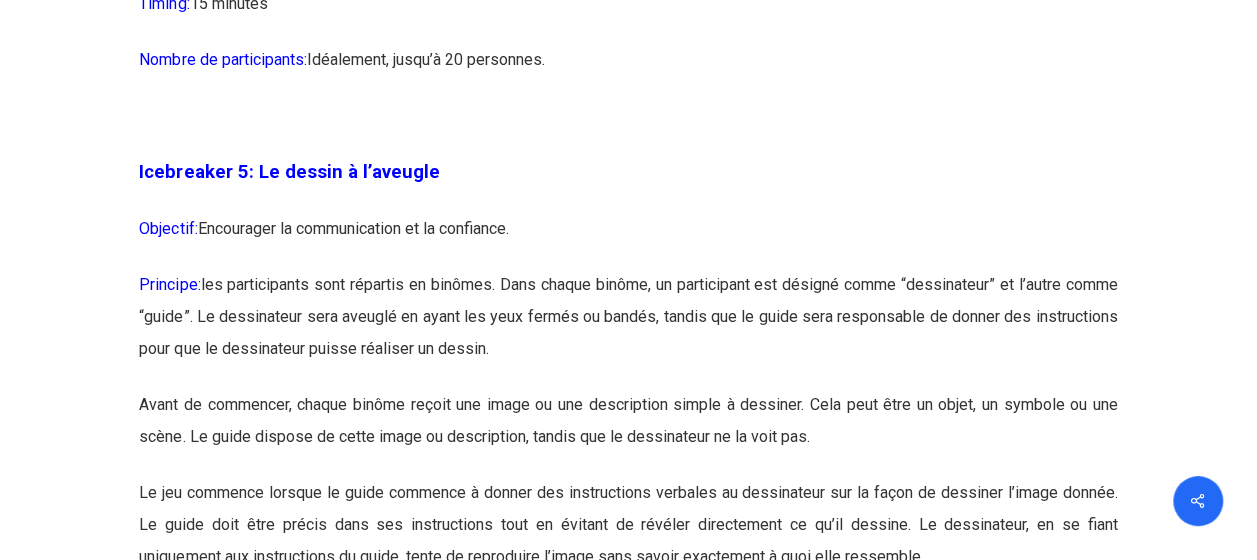 scroll, scrollTop: 3800, scrollLeft: 0, axis: vertical 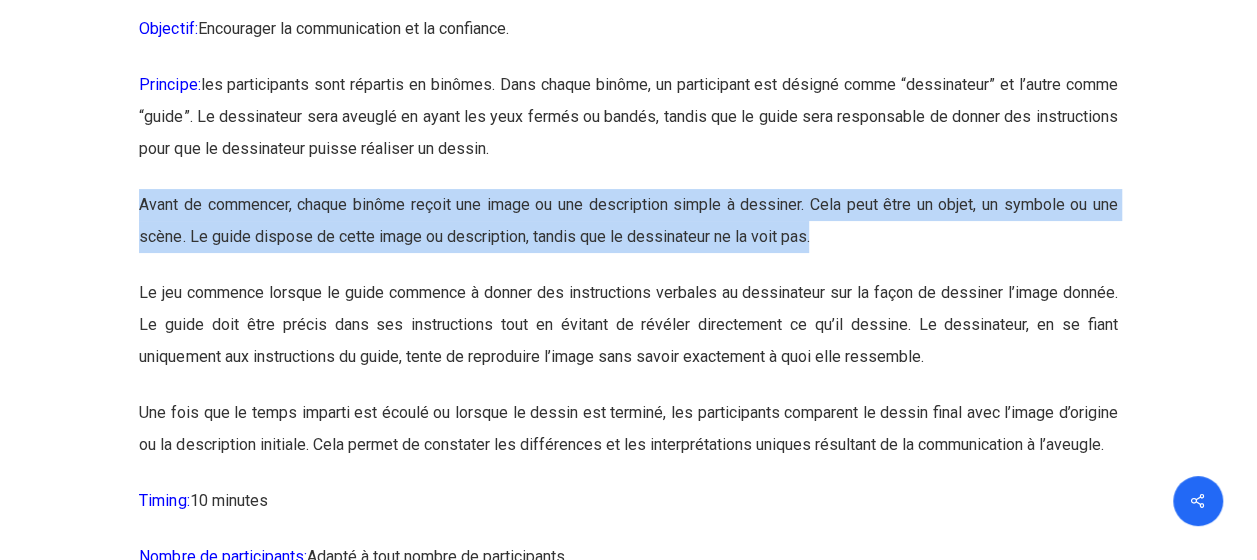 drag, startPoint x: 993, startPoint y: 212, endPoint x: 993, endPoint y: 269, distance: 57 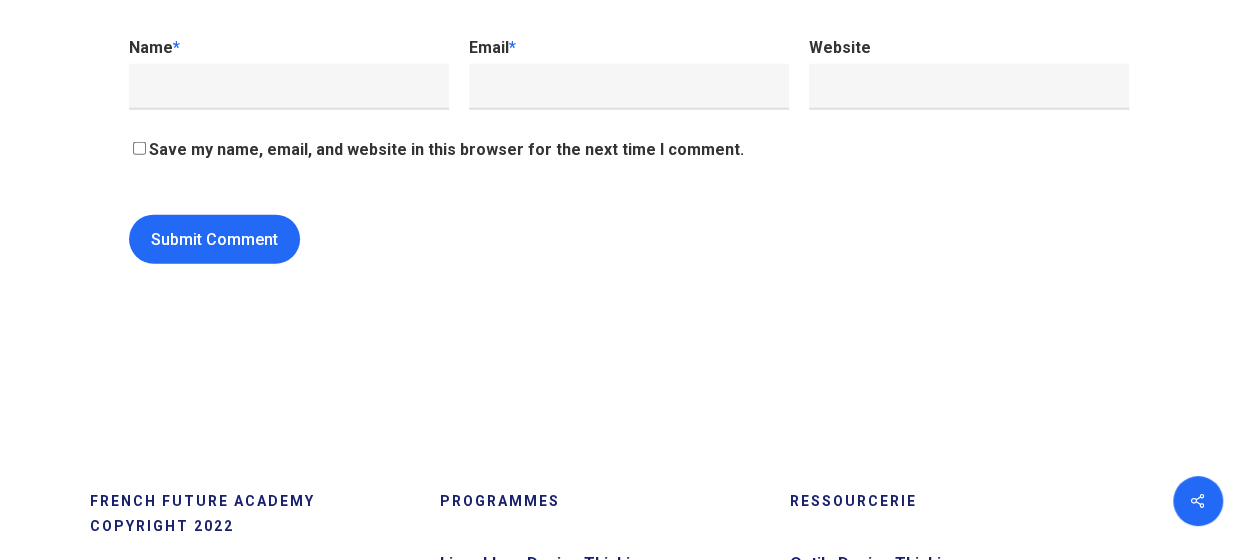 scroll, scrollTop: 21300, scrollLeft: 0, axis: vertical 